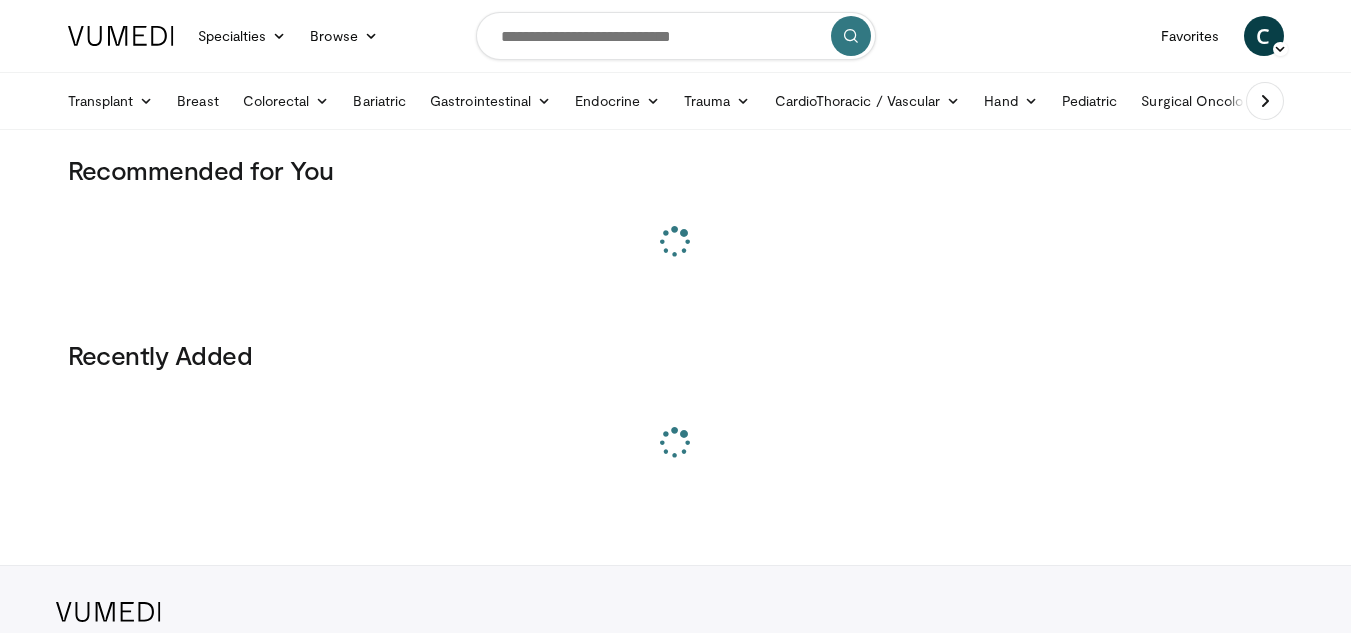 scroll, scrollTop: 0, scrollLeft: 0, axis: both 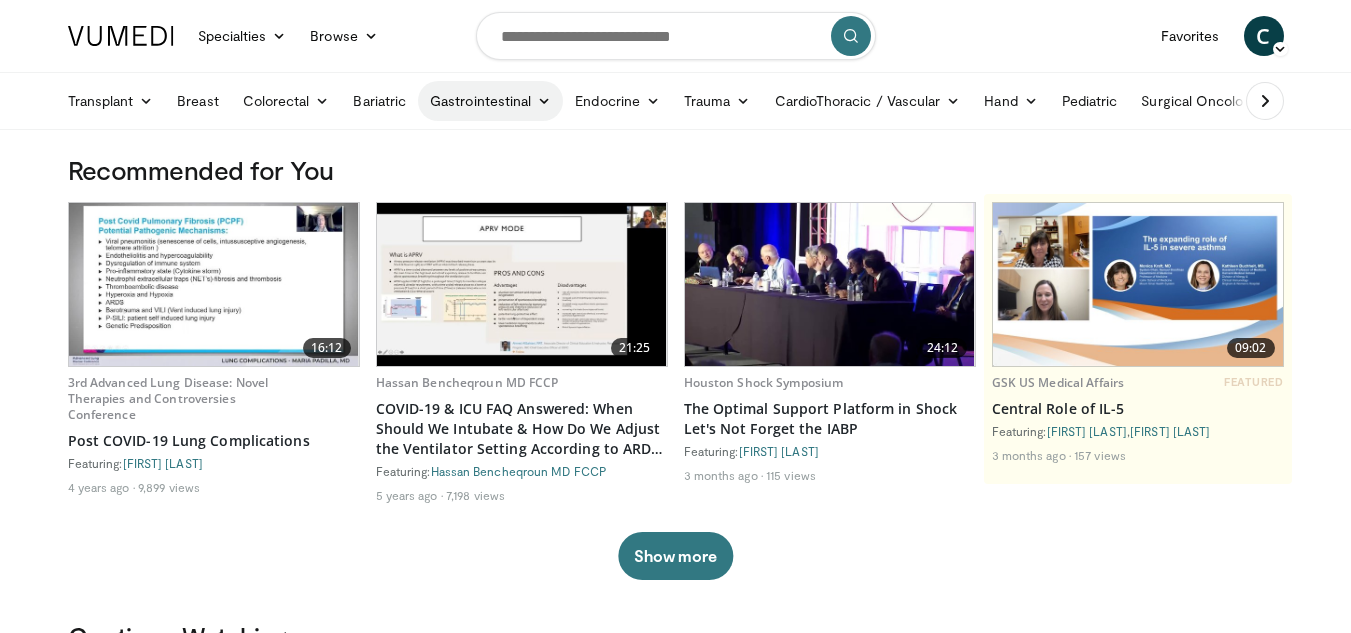 click on "Gastrointestinal" at bounding box center [490, 101] 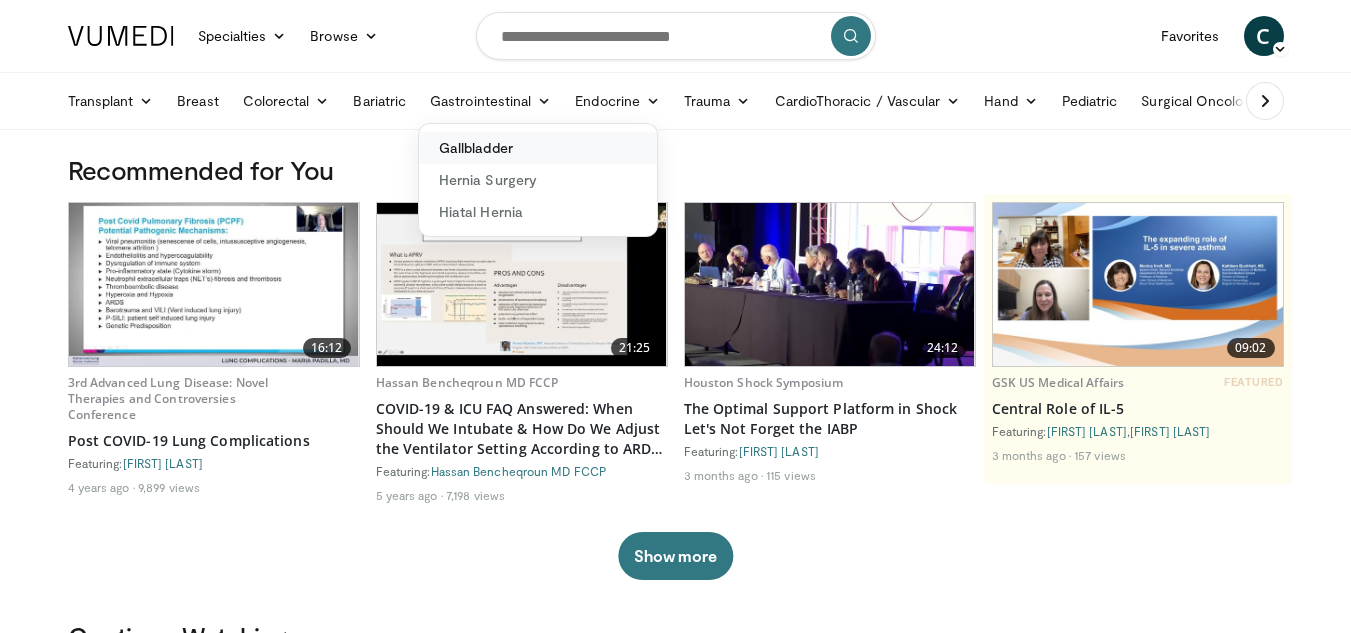 click on "Gallbladder" at bounding box center [538, 148] 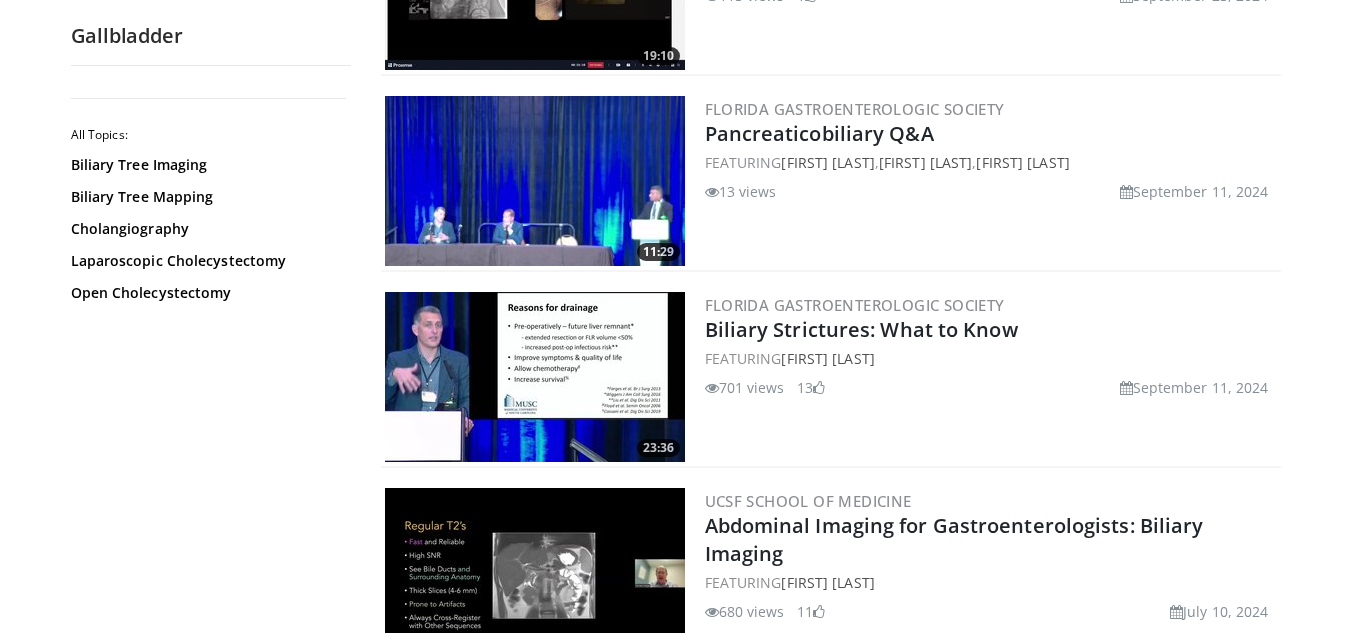scroll, scrollTop: 0, scrollLeft: 0, axis: both 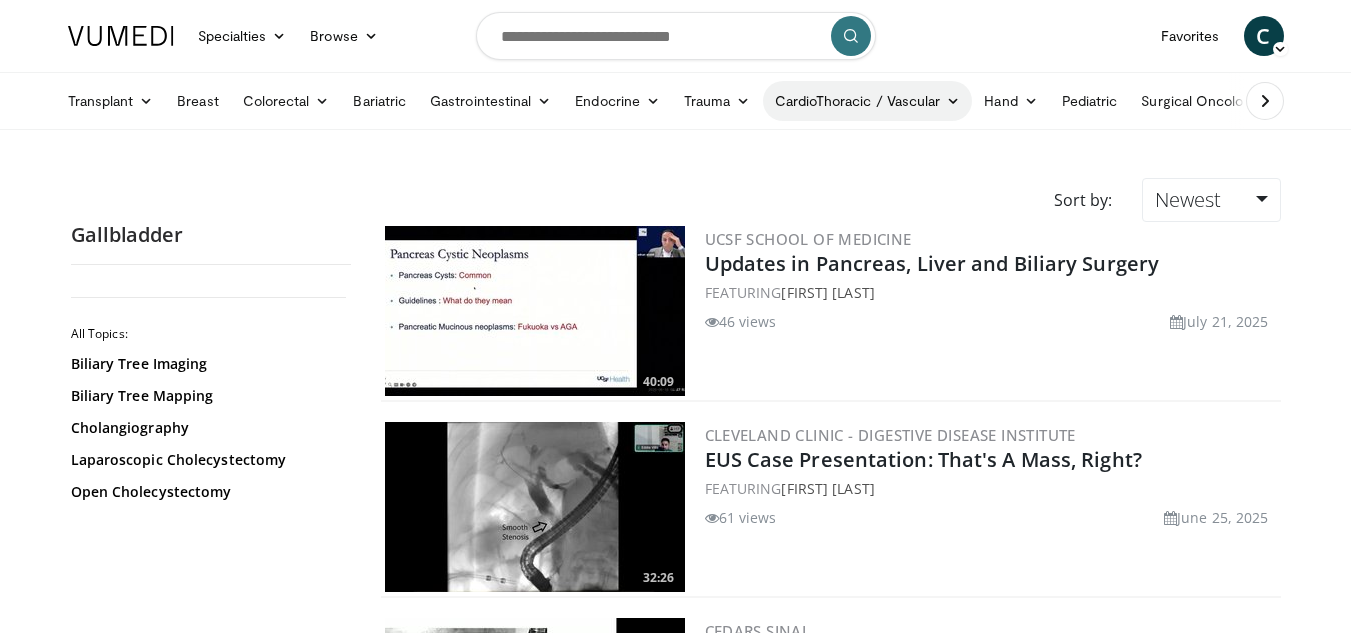 click on "CardioThoracic / Vascular" at bounding box center (868, 101) 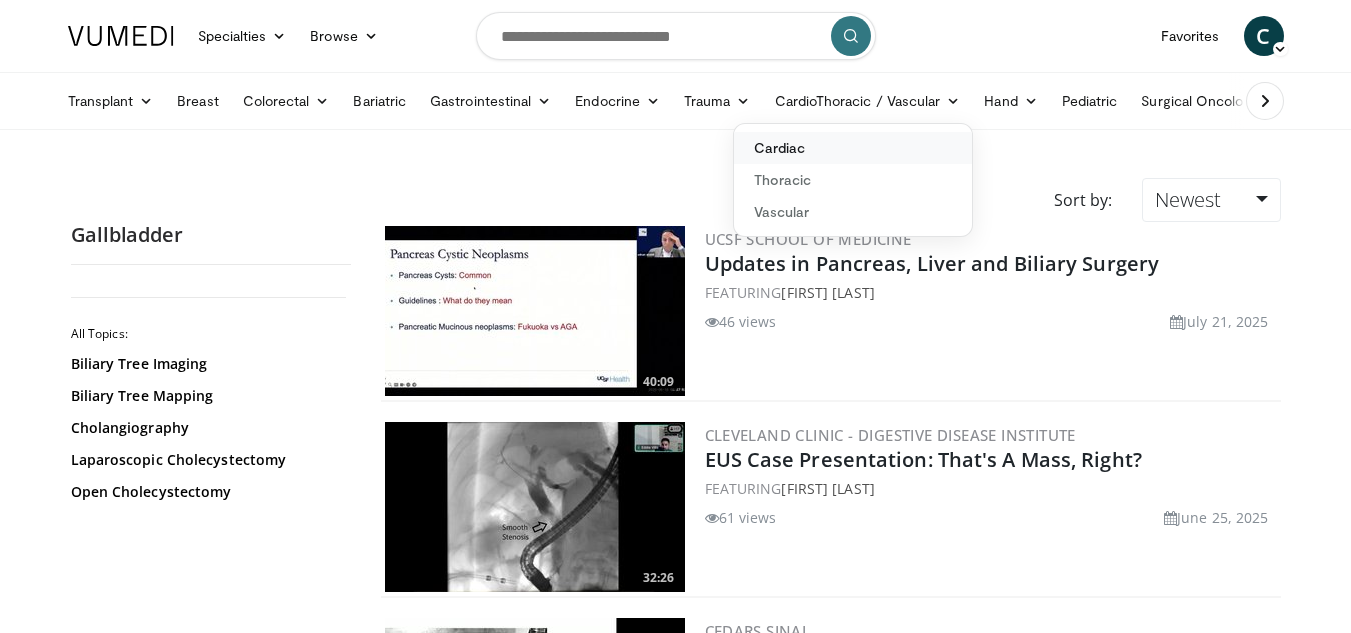 click on "Cardiac" at bounding box center (853, 148) 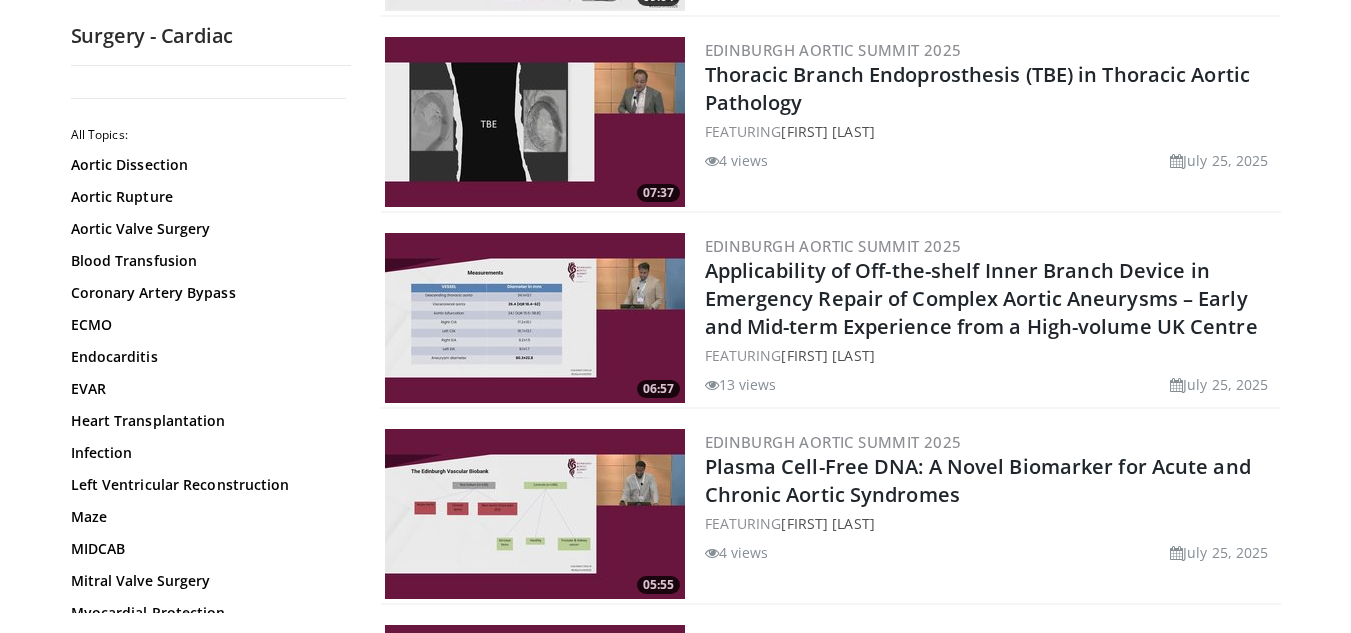 scroll, scrollTop: 0, scrollLeft: 0, axis: both 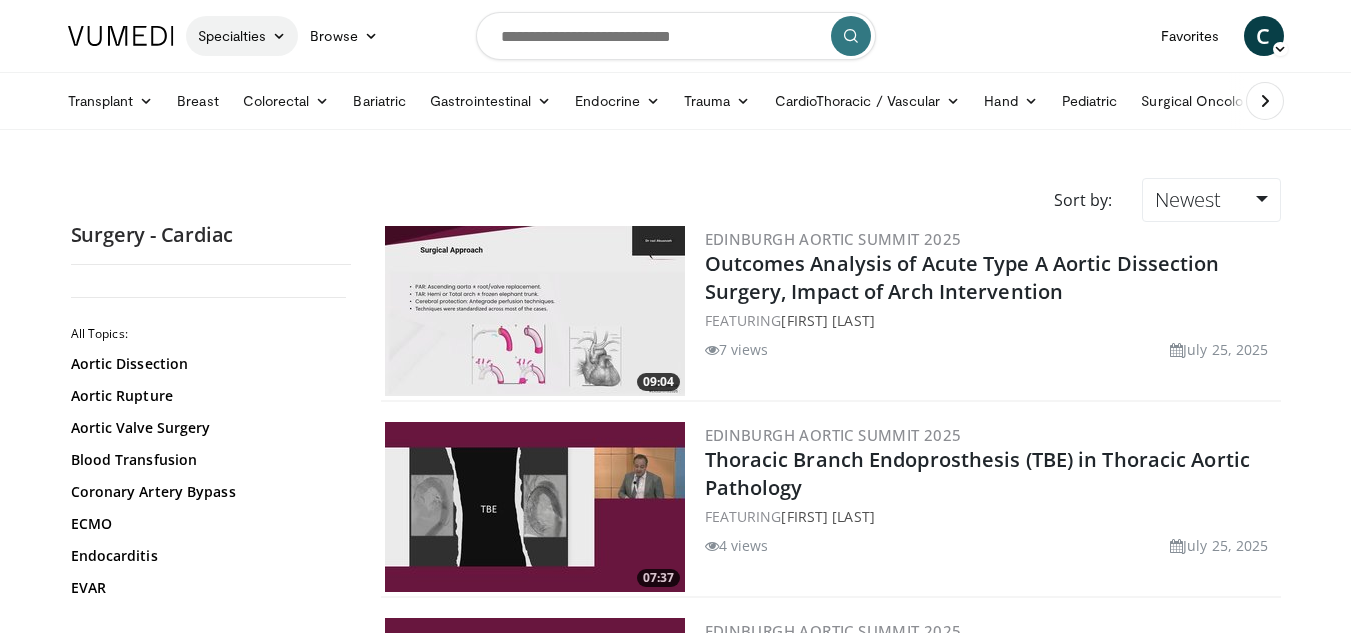 click on "Specialties" at bounding box center (242, 36) 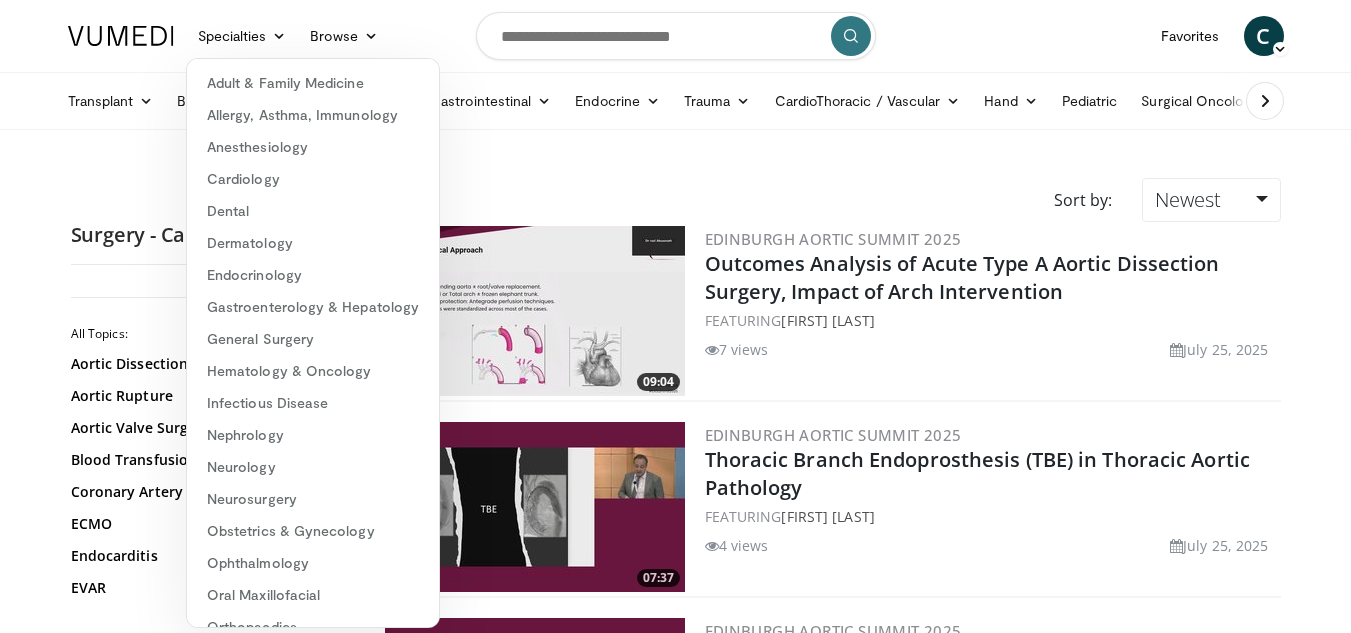 click on "Sort by:
Newest
Relevance
Thumbs Up
Comments
Views
Newest
Oldest" at bounding box center (676, 200) 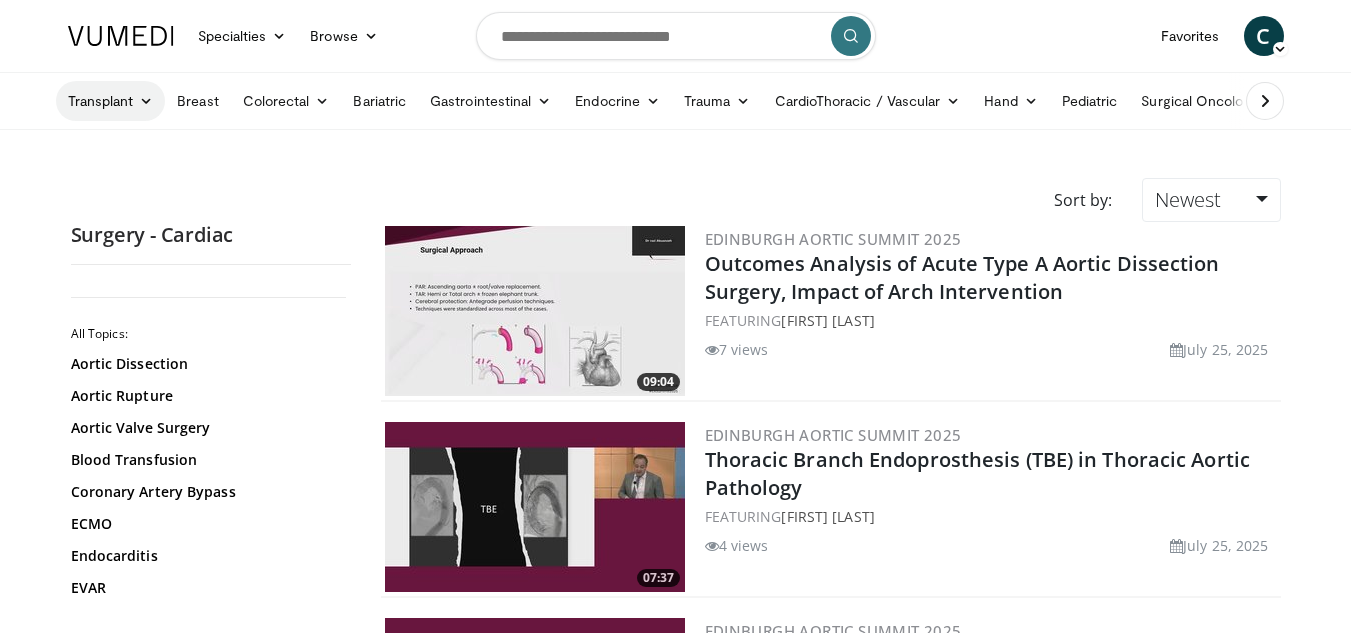 click on "Transplant" at bounding box center (111, 101) 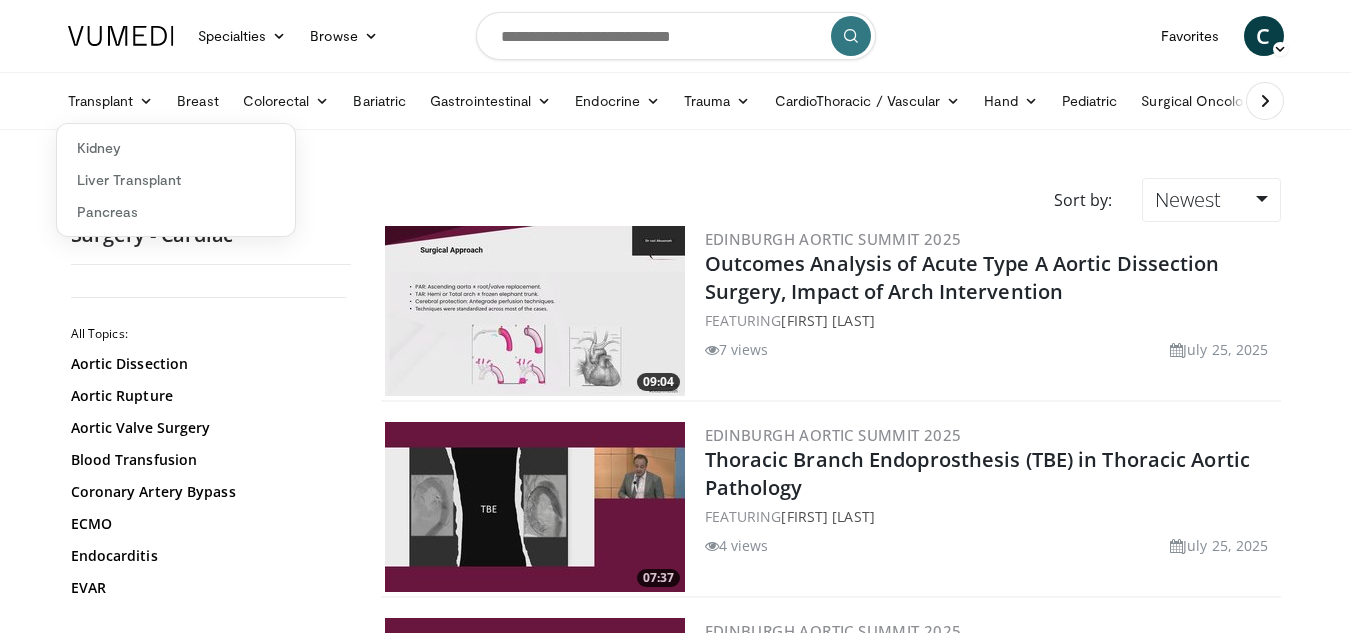 click on "Specialties
Adult & Family Medicine
Allergy, Asthma, Immunology
Anesthesiology
Cardiology
Dental
Dermatology
Endocrinology
Gastroenterology & Hepatology
General Surgery
Hematology & Oncology
Infectious Disease
Nephrology
Neurology
Neurosurgery
Obstetrics & Gynecology
Ophthalmology
Oral Maxillofacial
Orthopaedics
Otolaryngology
Pediatrics
Plastic Surgery
Podiatry
Psychiatry
Pulmonology
Radiation Oncology
Radiology
Rheumatology
Urology" at bounding box center (675, 2687) 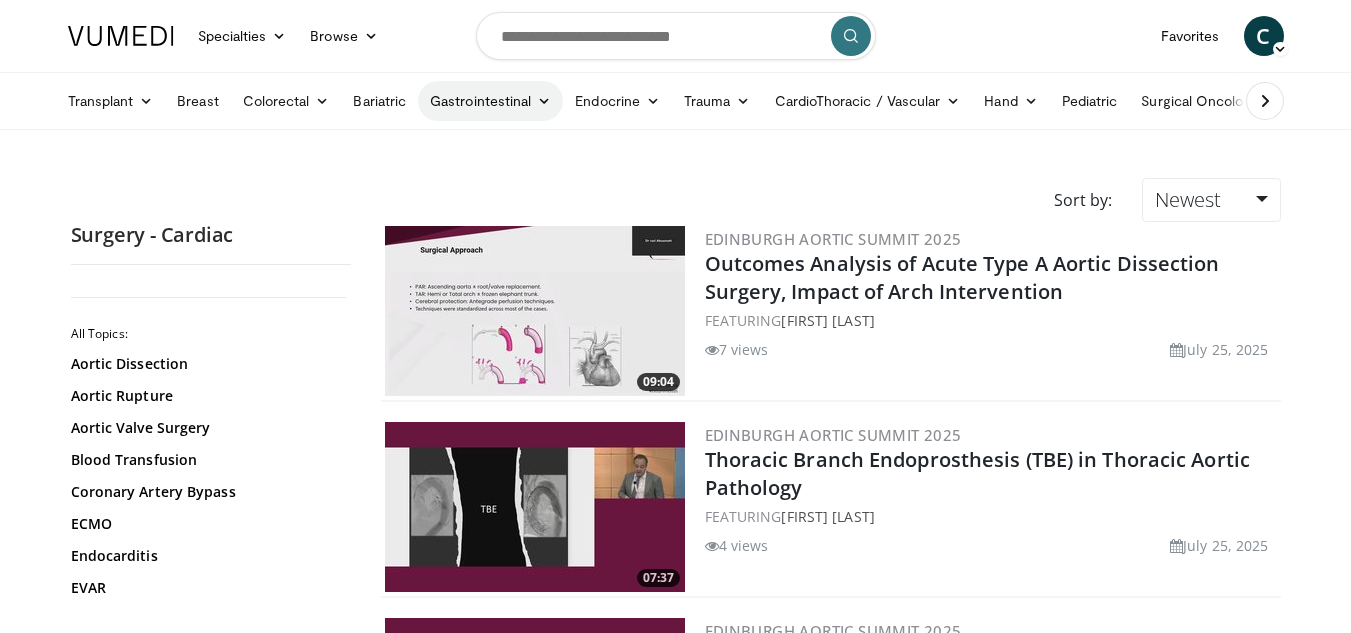 click on "Gastrointestinal" at bounding box center [490, 101] 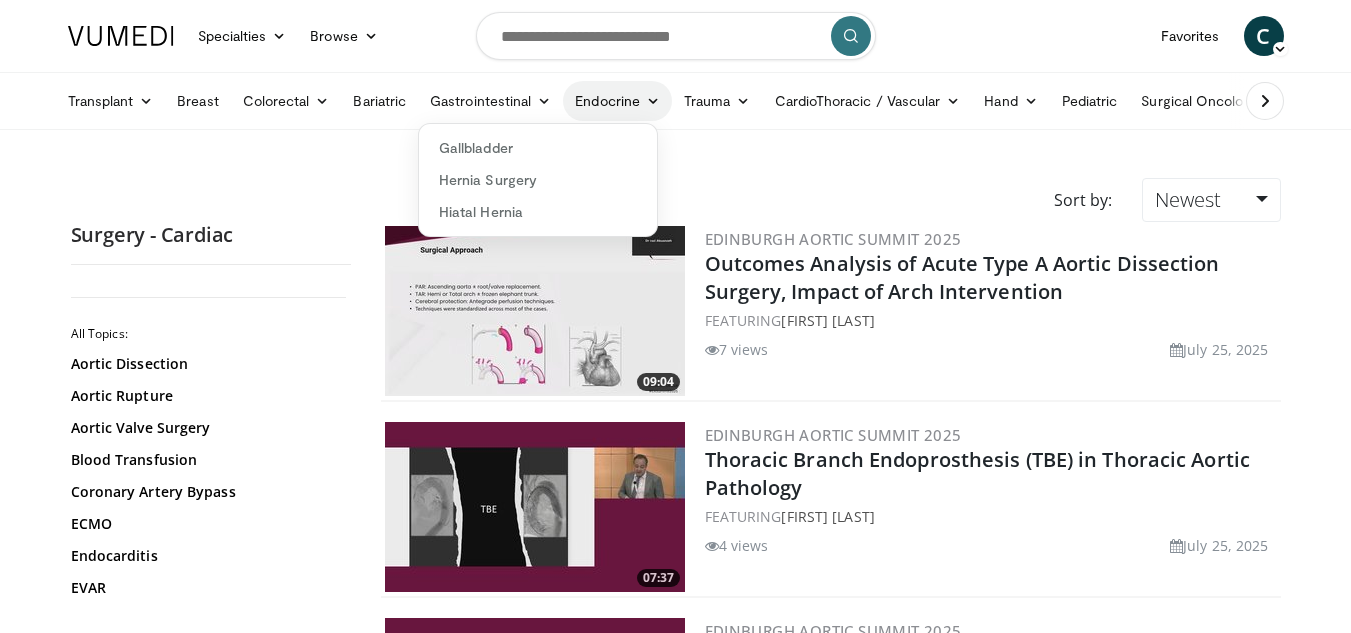 click on "Endocrine" at bounding box center (617, 101) 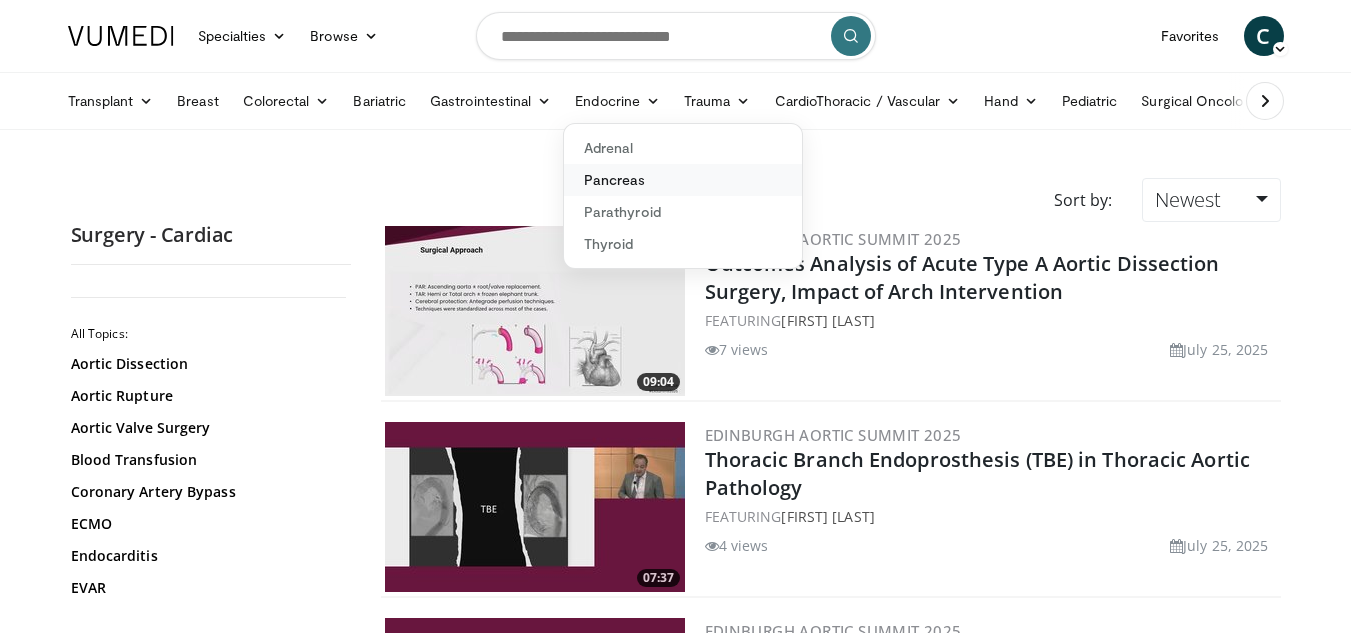 click on "Pancreas" at bounding box center [683, 180] 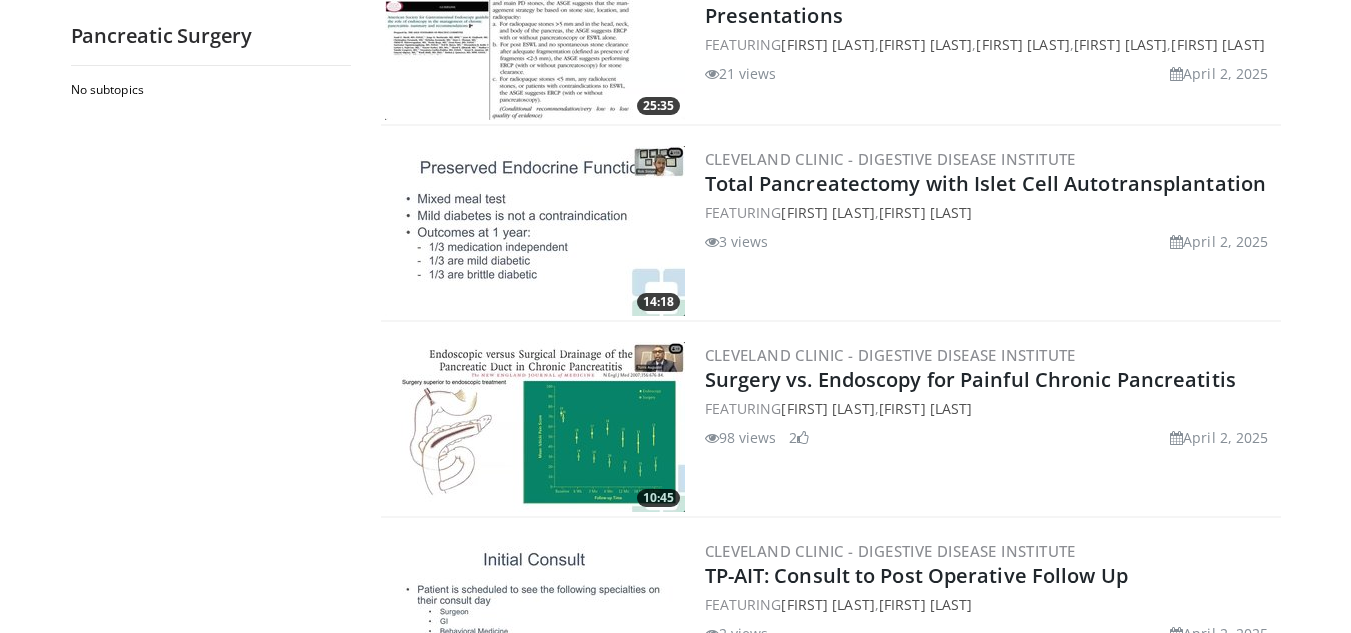 scroll, scrollTop: 0, scrollLeft: 0, axis: both 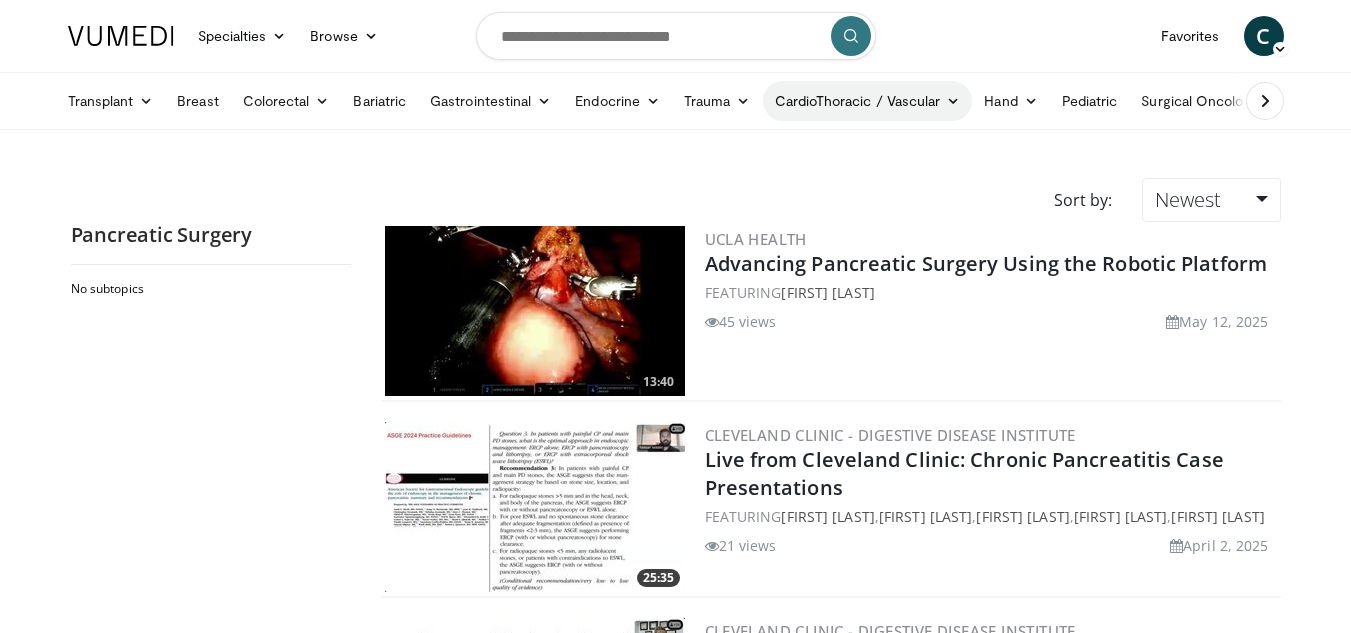 click on "CardioThoracic / Vascular" at bounding box center (868, 101) 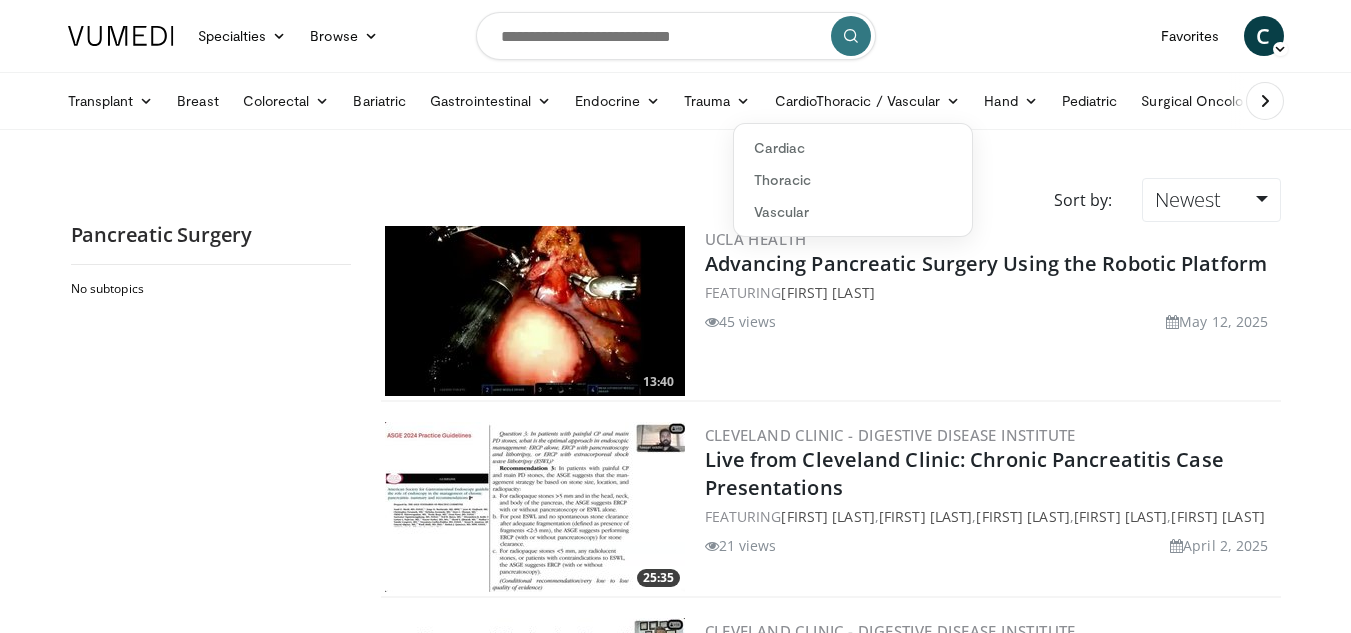 click on "Specialties
Adult & Family Medicine
Allergy, Asthma, Immunology
Anesthesiology
Cardiology
Dental
Dermatology
Endocrinology
Gastroenterology & Hepatology
General Surgery
Hematology & Oncology
Infectious Disease
Nephrology
Neurology
Neurosurgery
Obstetrics & Gynecology
Ophthalmology
Oral Maxillofacial
Orthopaedics
Otolaryngology
Pediatrics
Plastic Surgery
Podiatry
Psychiatry
Pulmonology
Radiation Oncology
Radiology
Rheumatology
Urology
Browse
C" at bounding box center [676, 36] 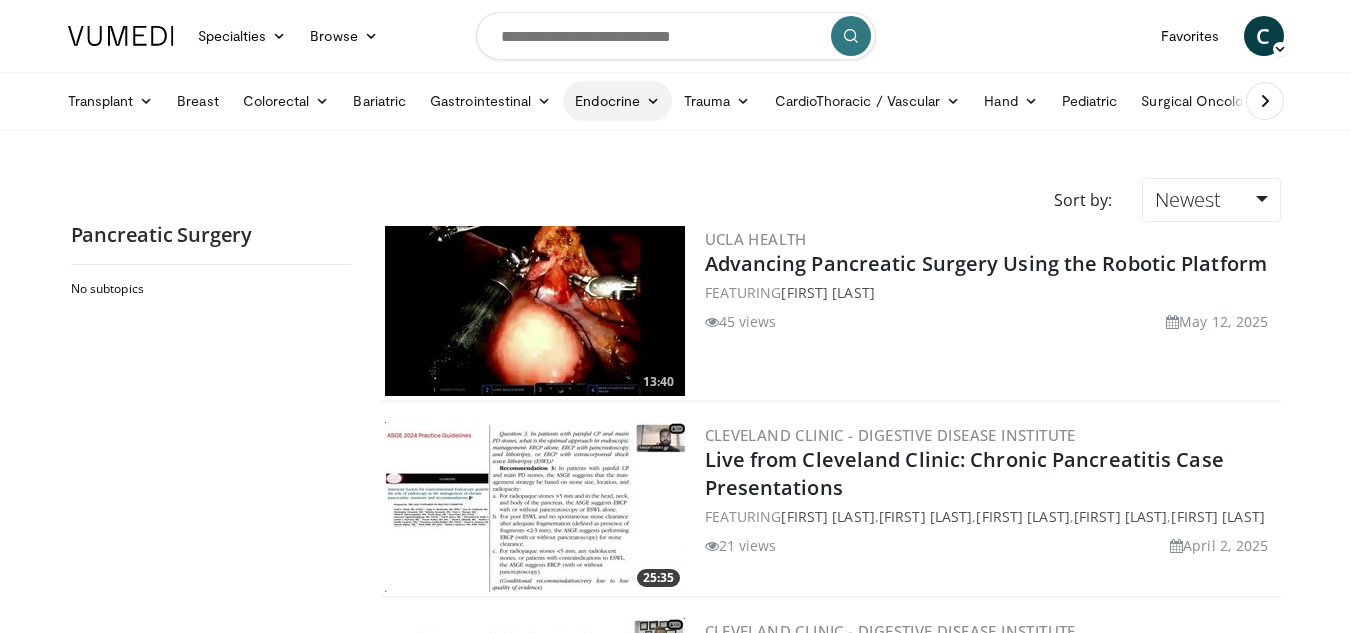 click on "Endocrine" at bounding box center (617, 101) 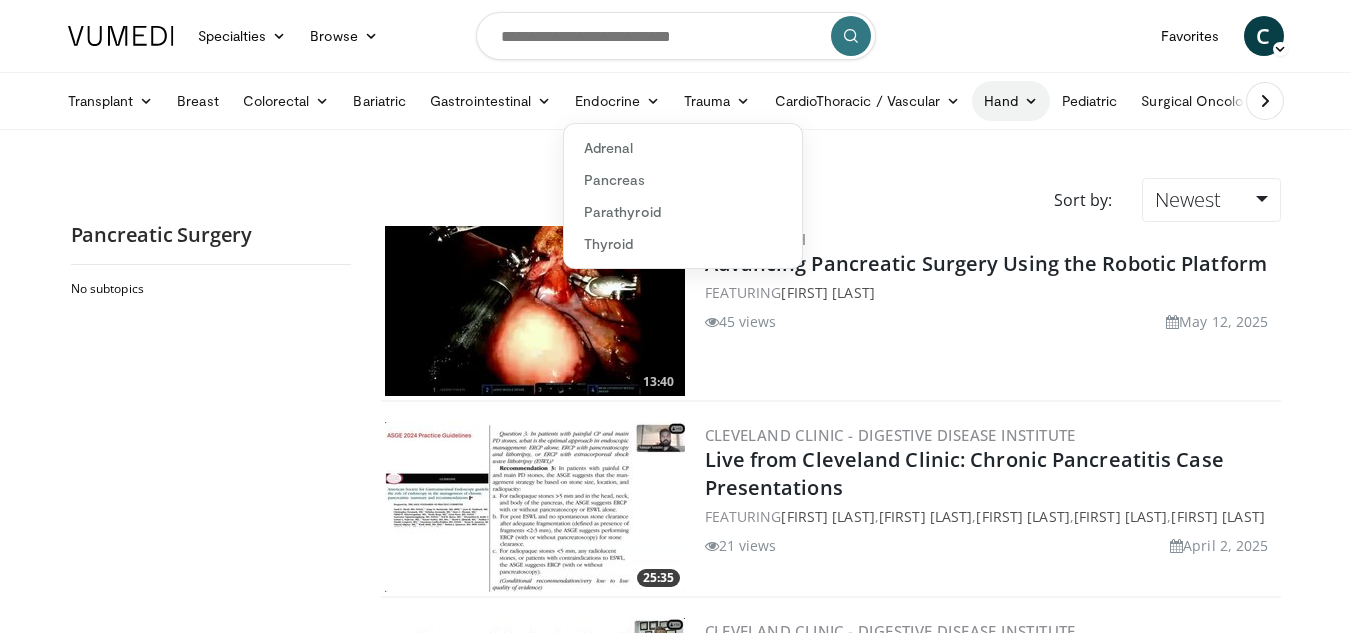 click on "Hand" at bounding box center [1010, 101] 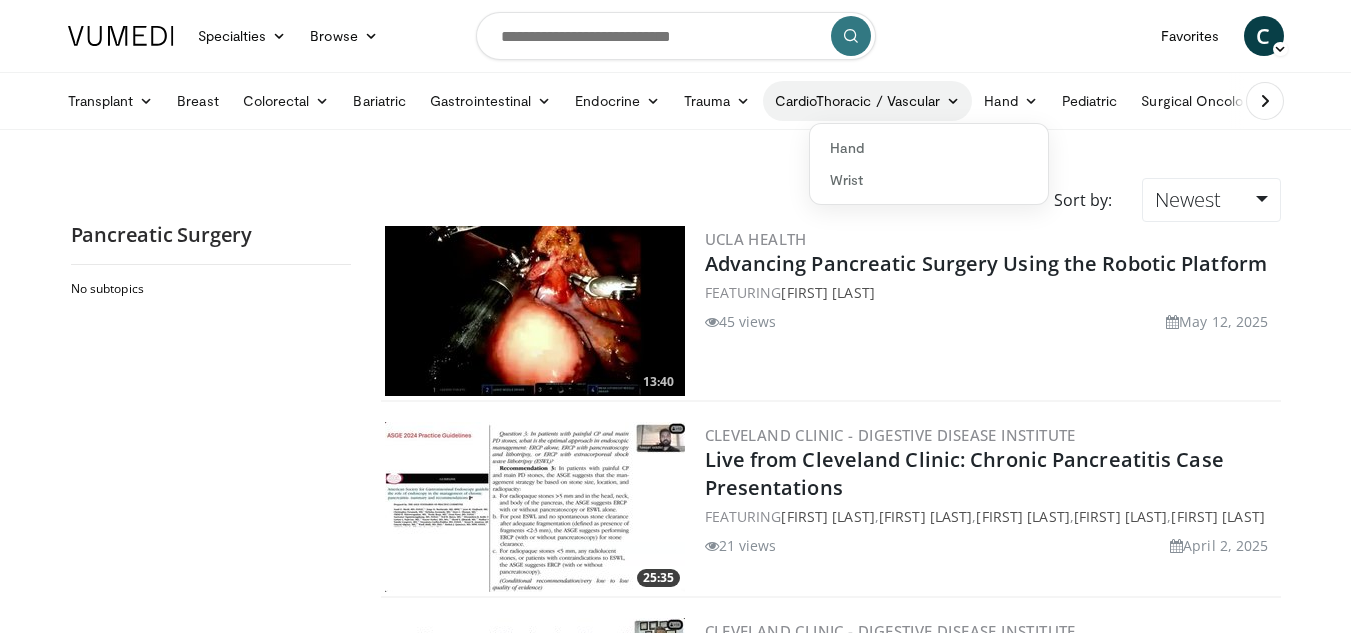 click on "CardioThoracic / Vascular" at bounding box center (868, 101) 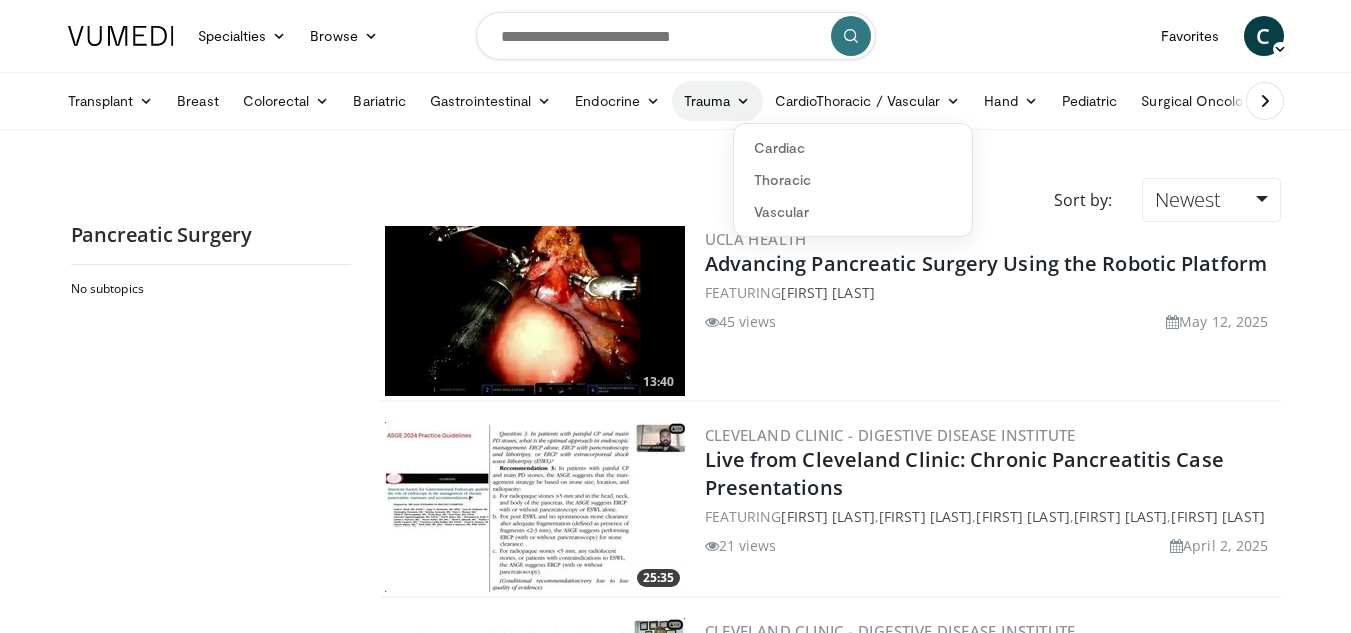 click on "Trauma" at bounding box center [717, 101] 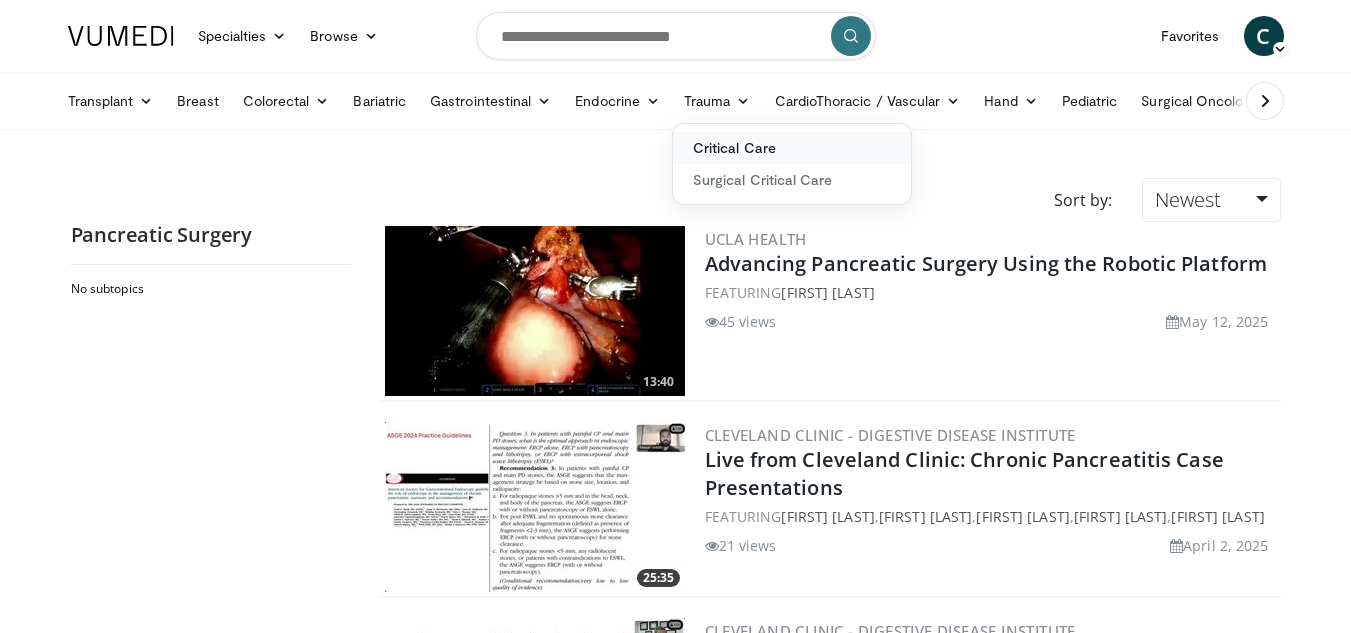 click on "Critical Care" at bounding box center (792, 148) 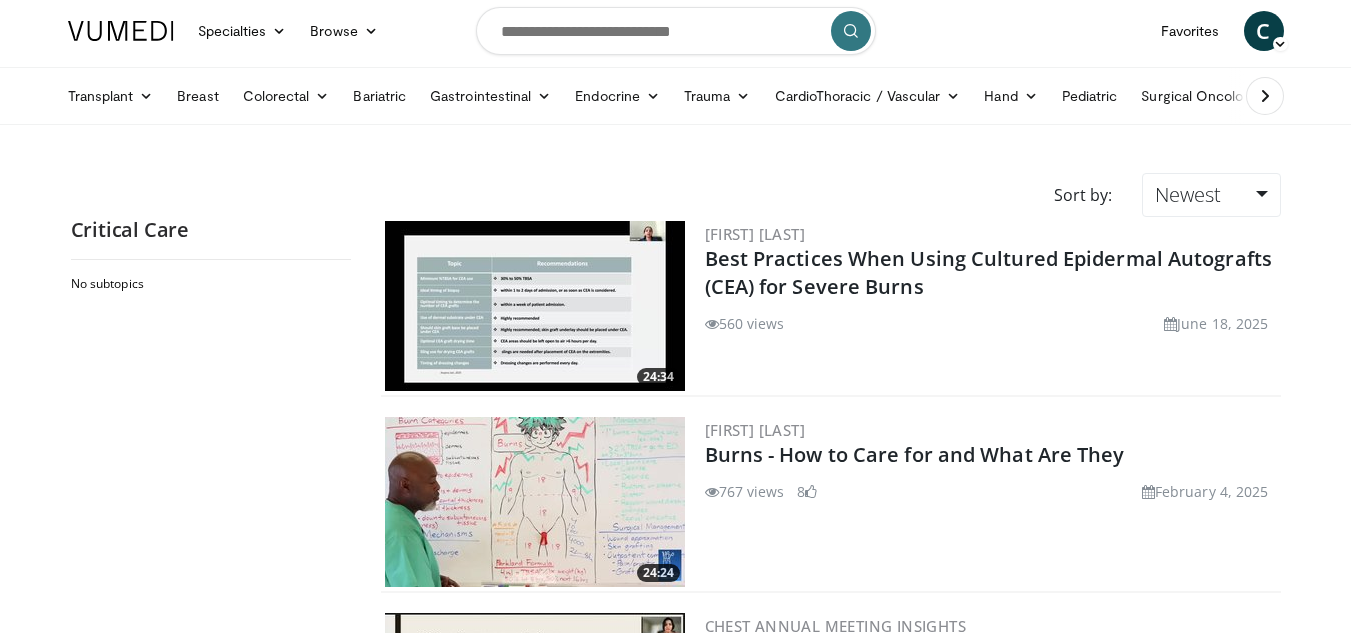 scroll, scrollTop: 0, scrollLeft: 0, axis: both 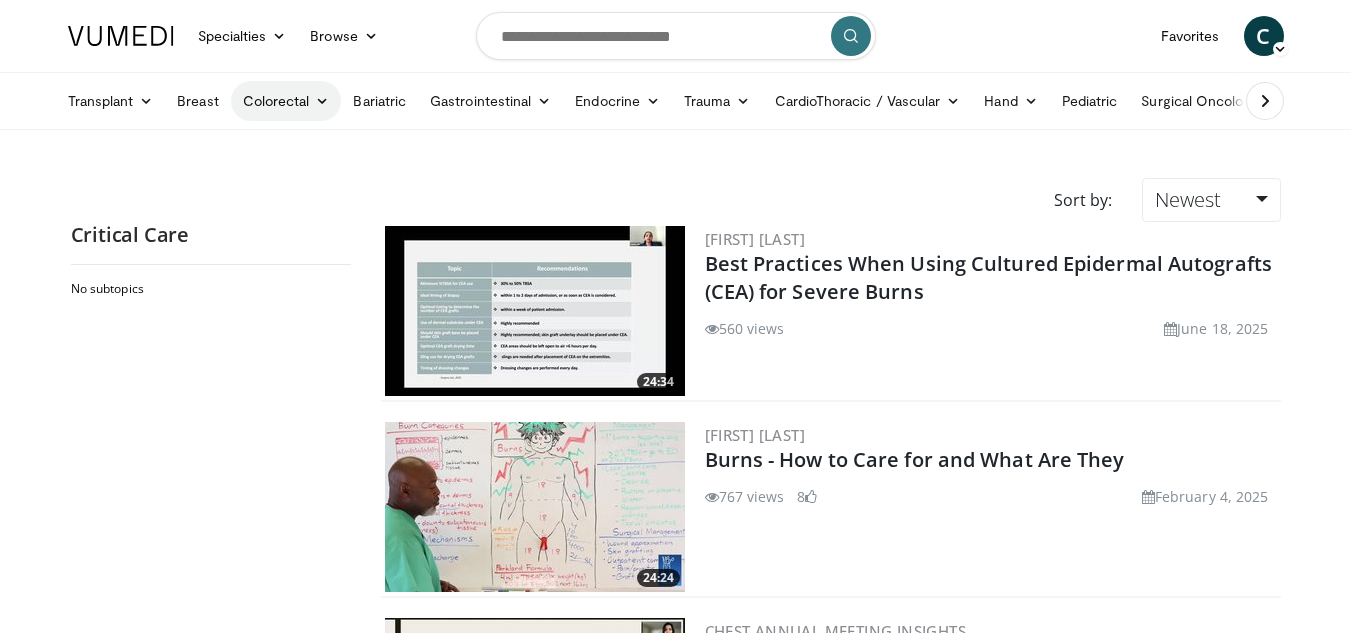 click on "Colorectal" at bounding box center (286, 101) 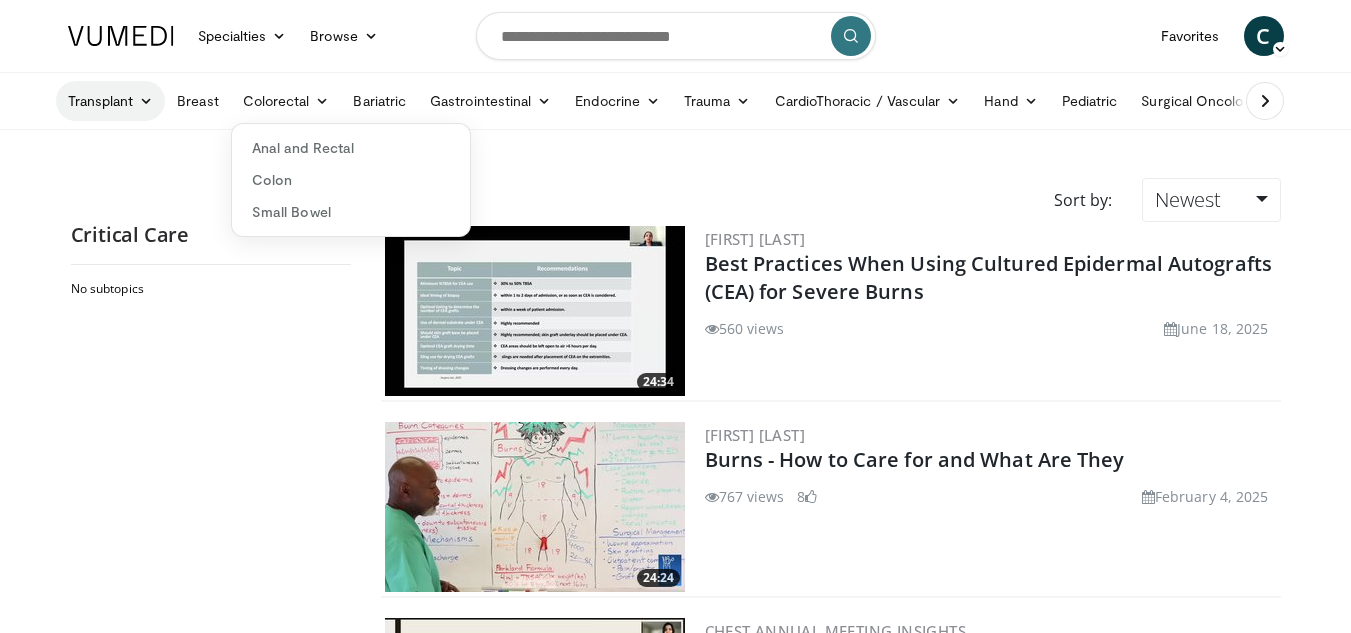 click on "Transplant" at bounding box center [111, 101] 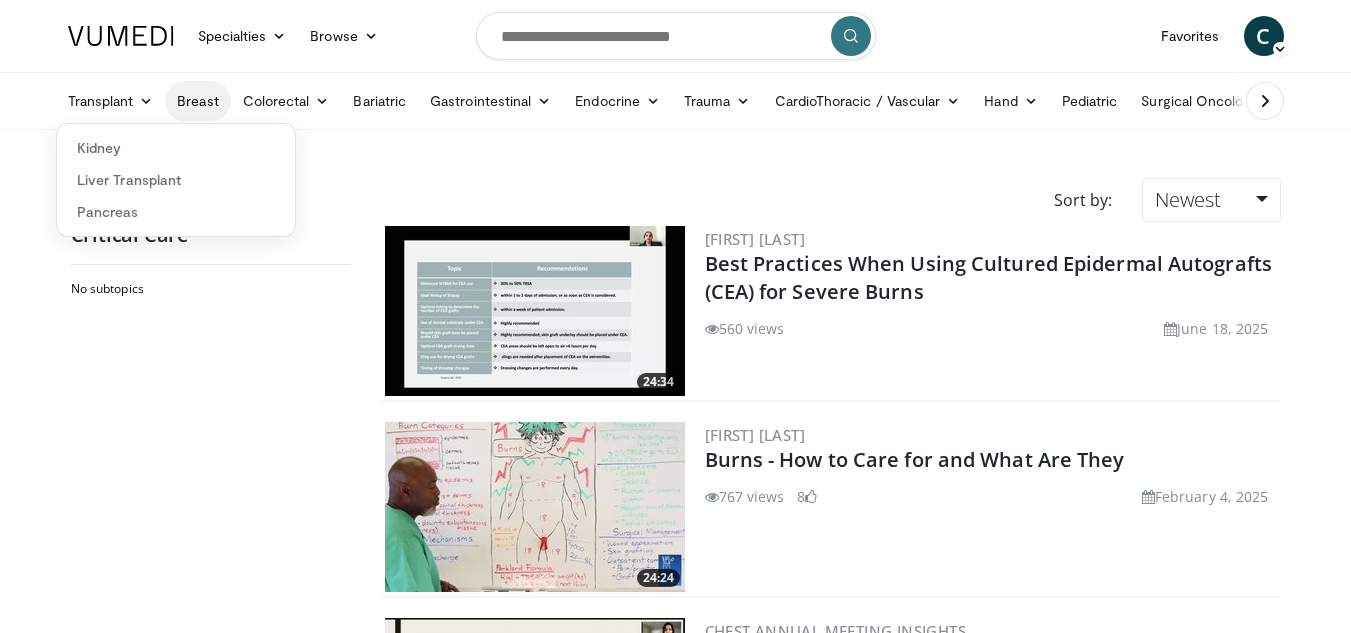 click on "Breast" at bounding box center (197, 101) 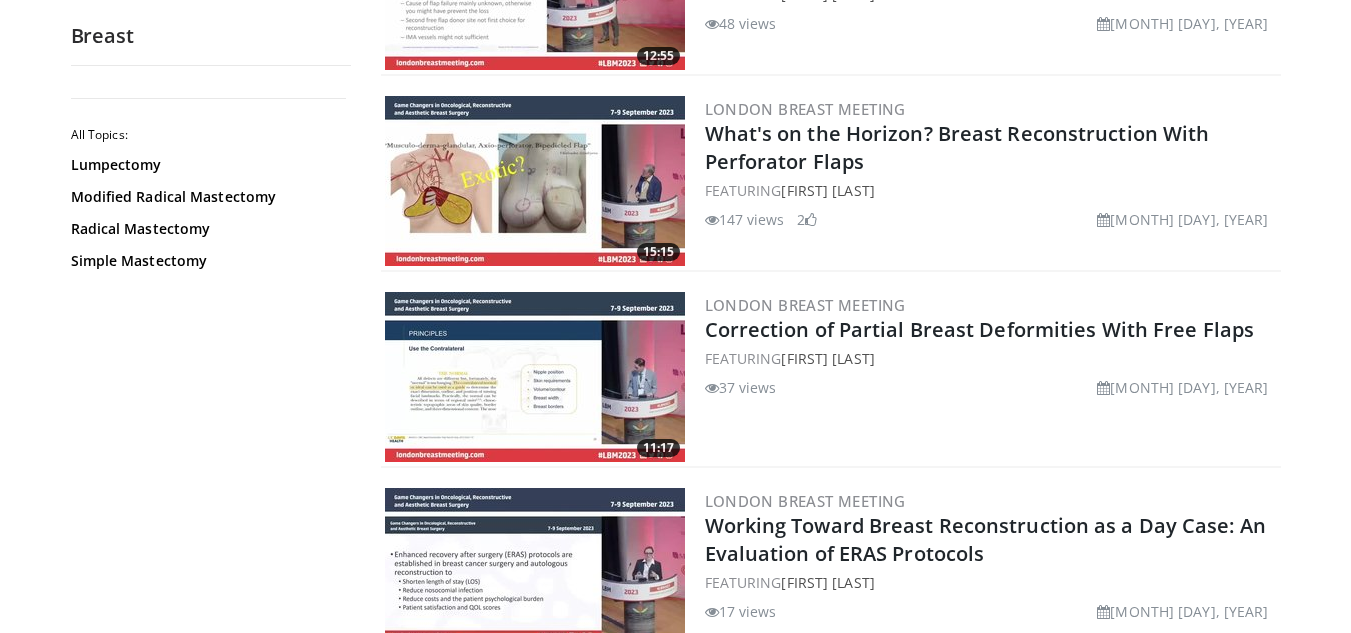 scroll, scrollTop: 4740, scrollLeft: 0, axis: vertical 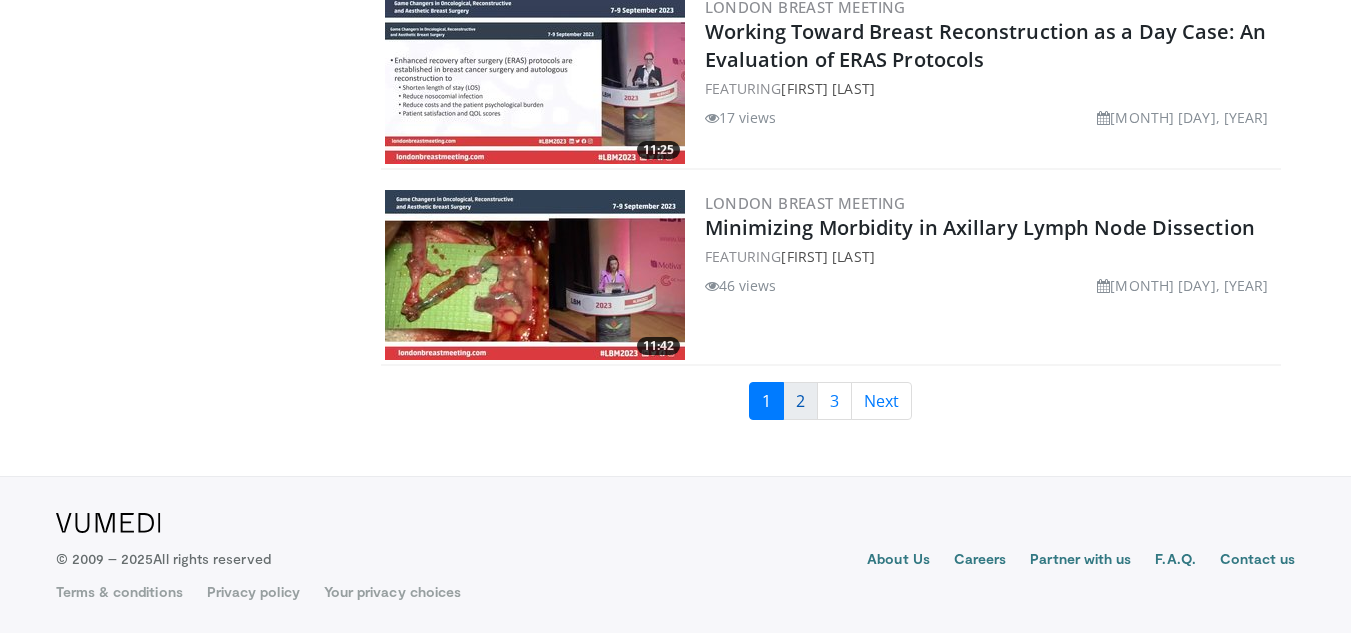 click on "2" at bounding box center [800, 401] 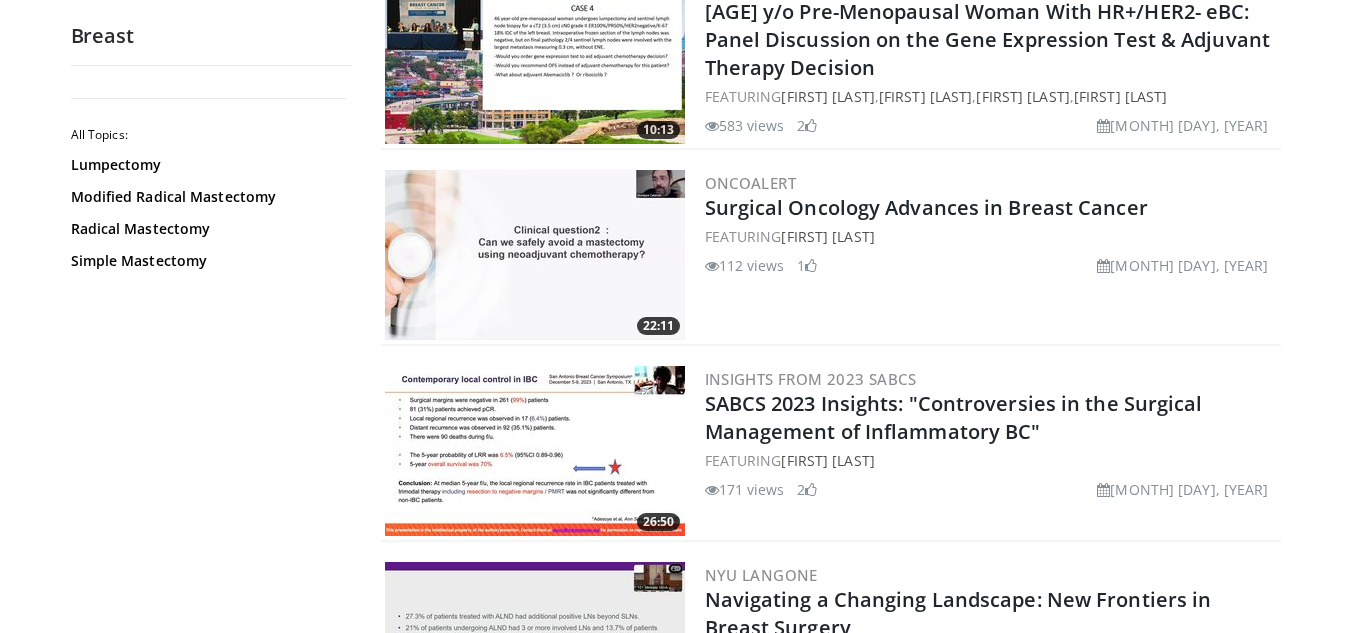 scroll, scrollTop: 1038, scrollLeft: 0, axis: vertical 